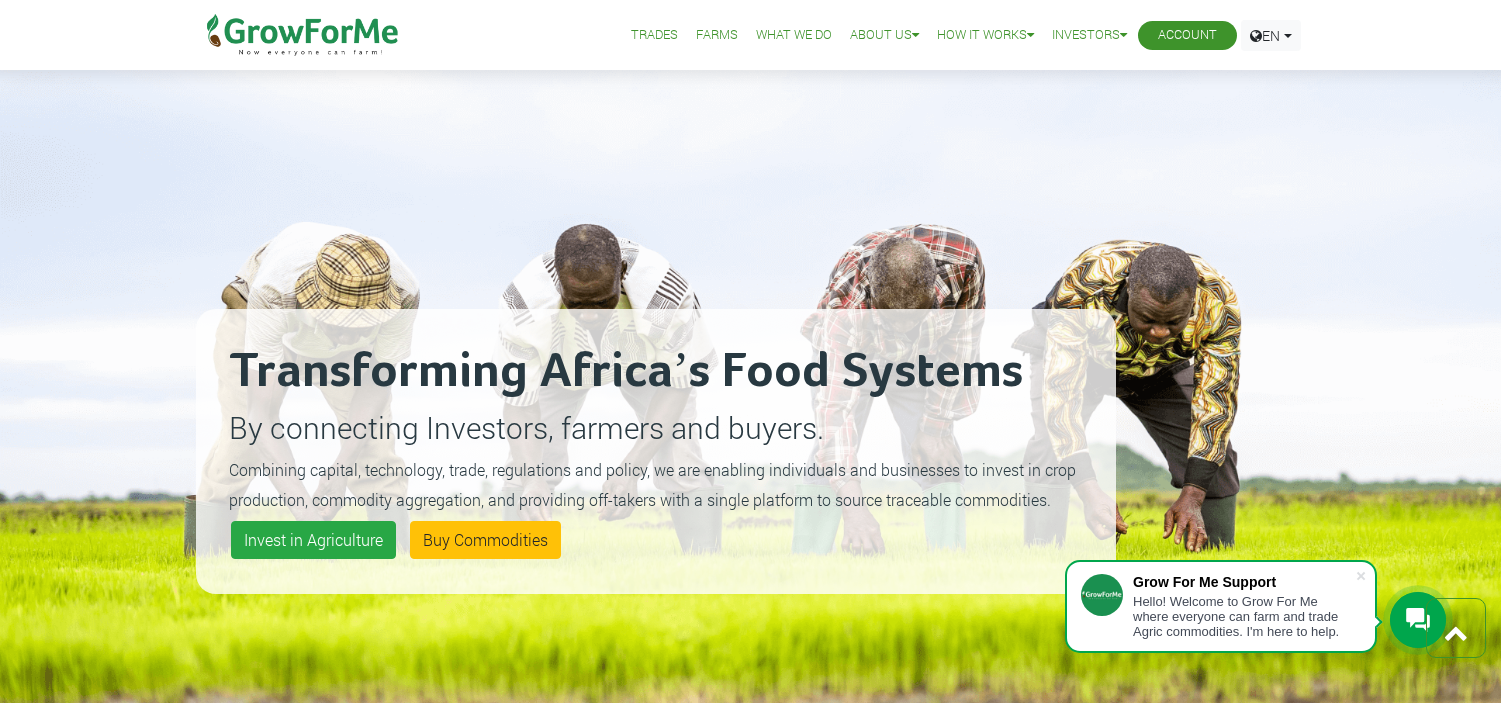 scroll, scrollTop: 3012, scrollLeft: 0, axis: vertical 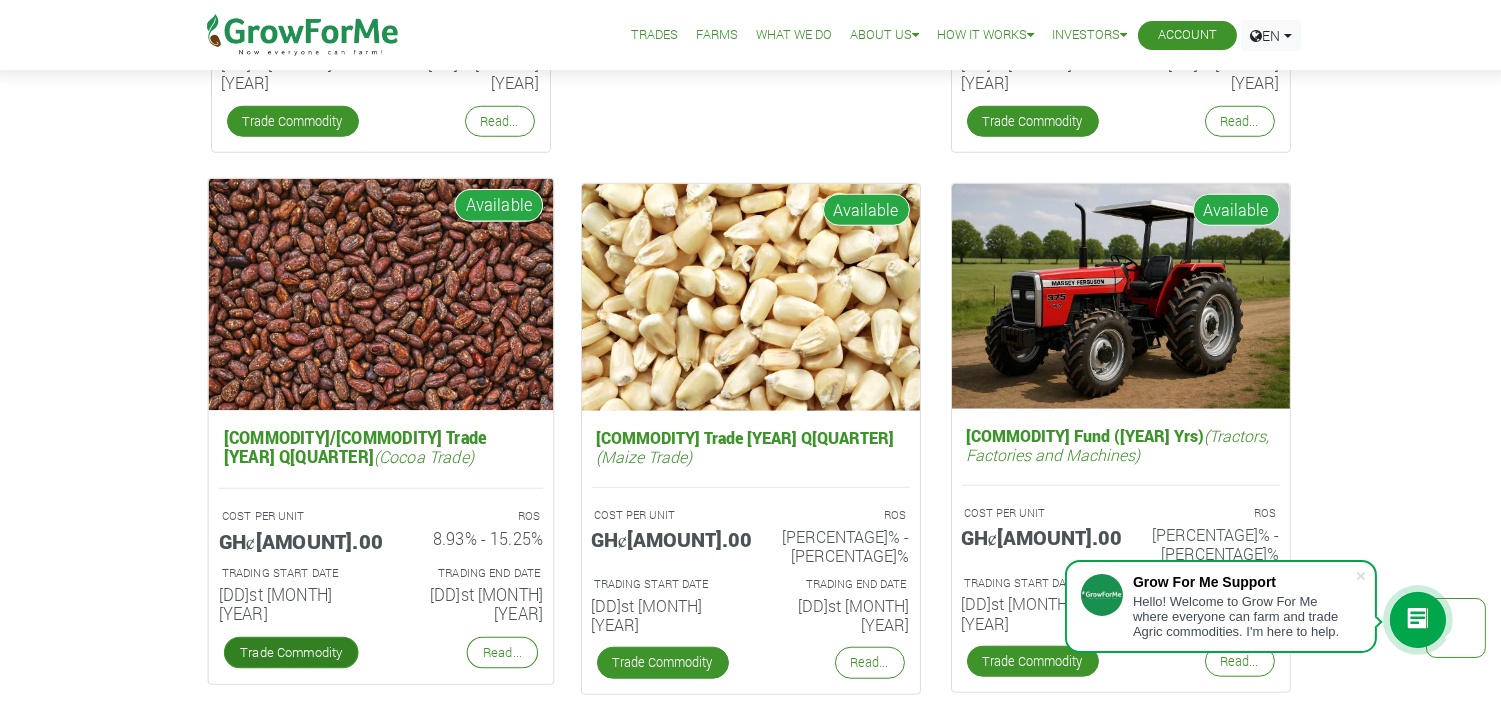 click on "Trade Commodity" at bounding box center [290, 653] 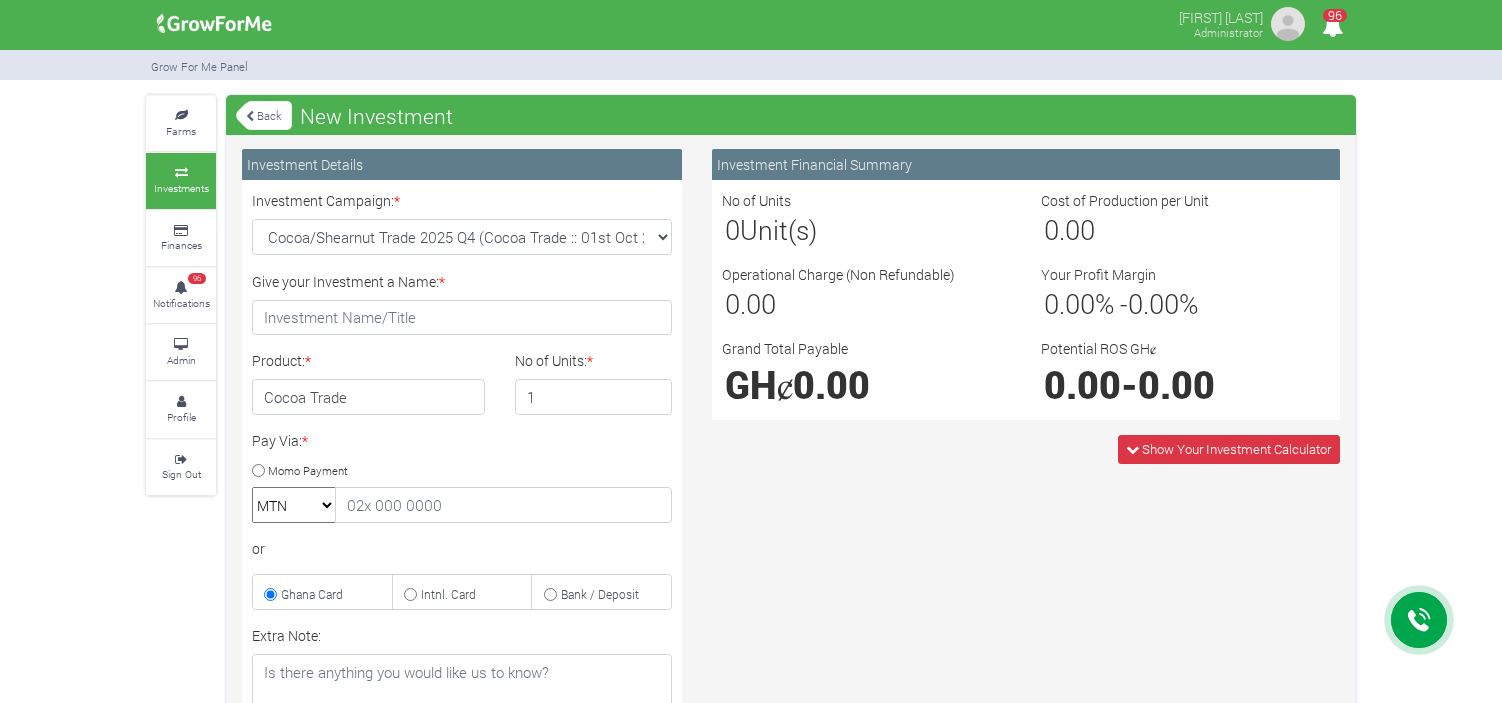 scroll, scrollTop: 0, scrollLeft: 0, axis: both 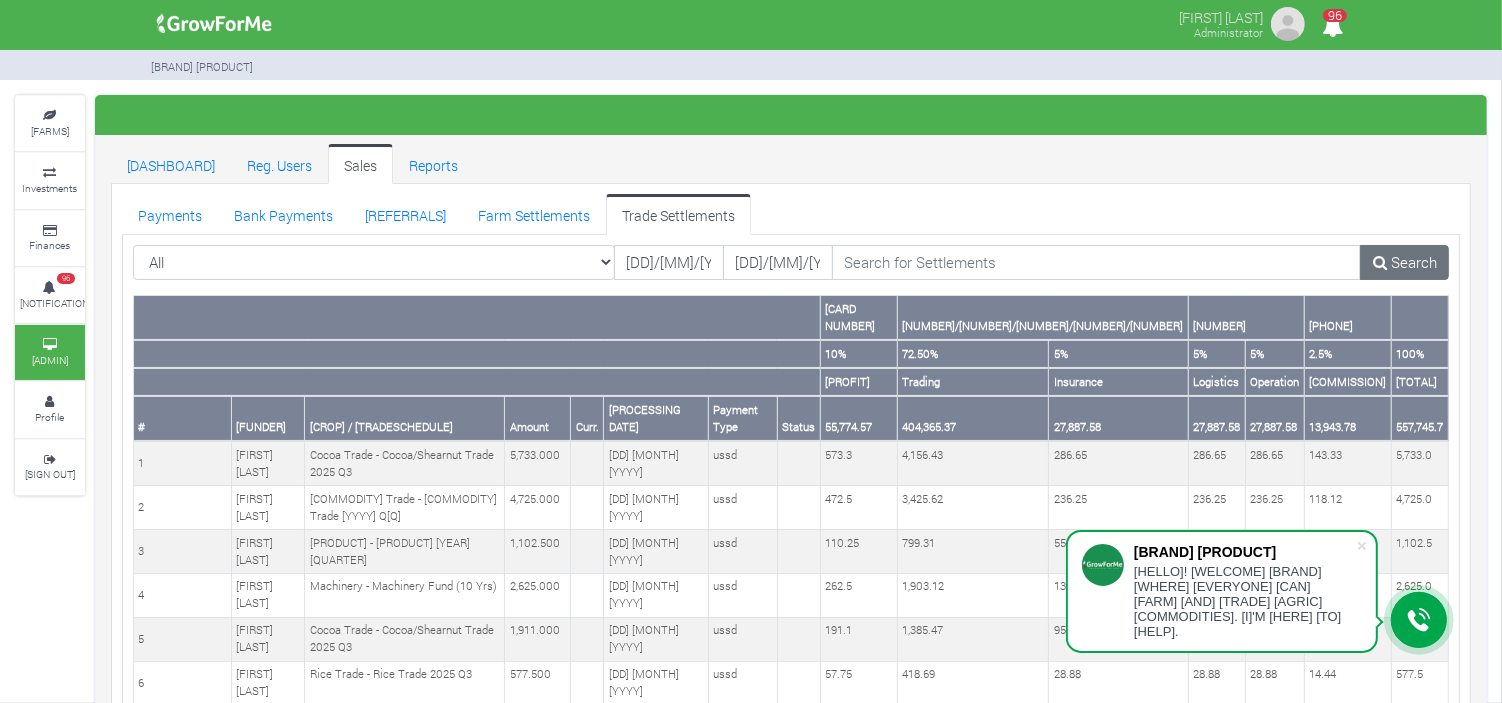 click on "Payments" at bounding box center (170, 214) 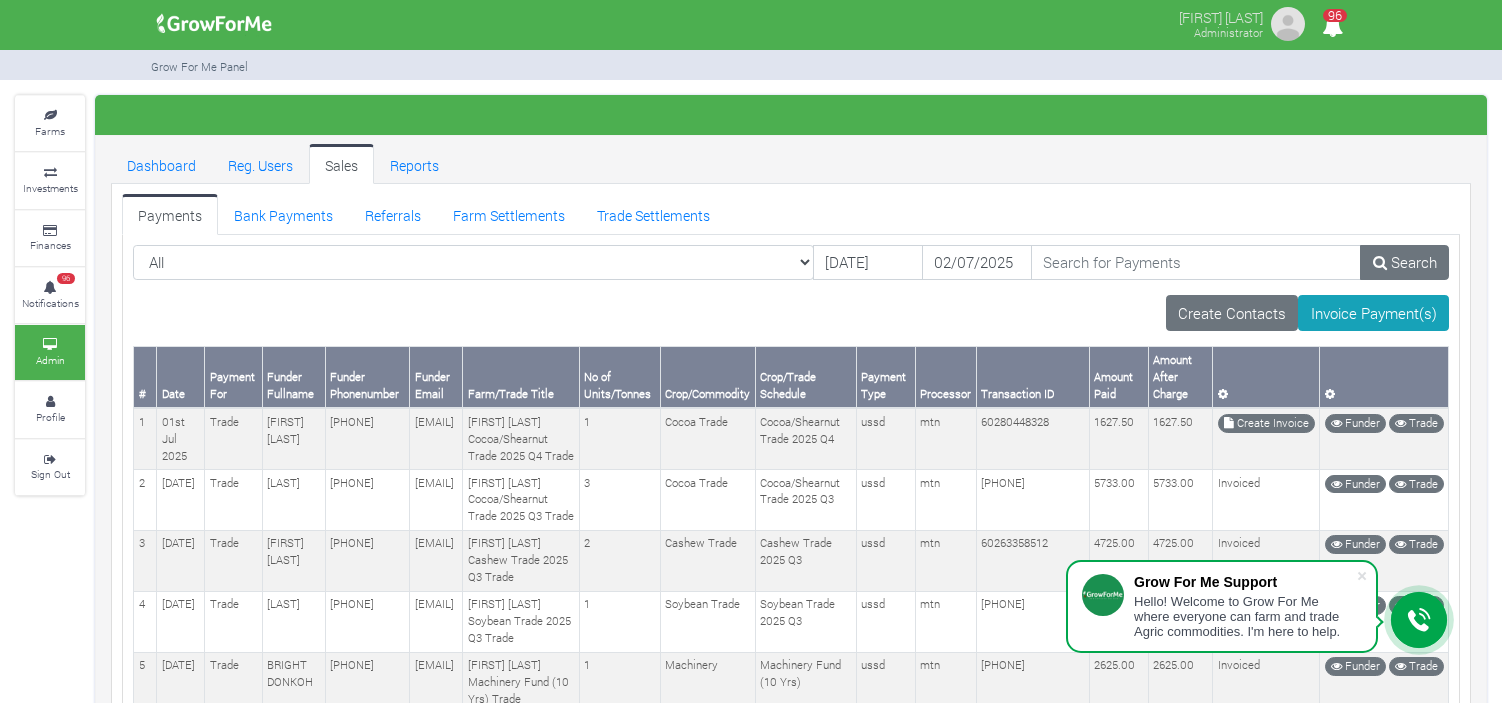 scroll, scrollTop: 0, scrollLeft: 0, axis: both 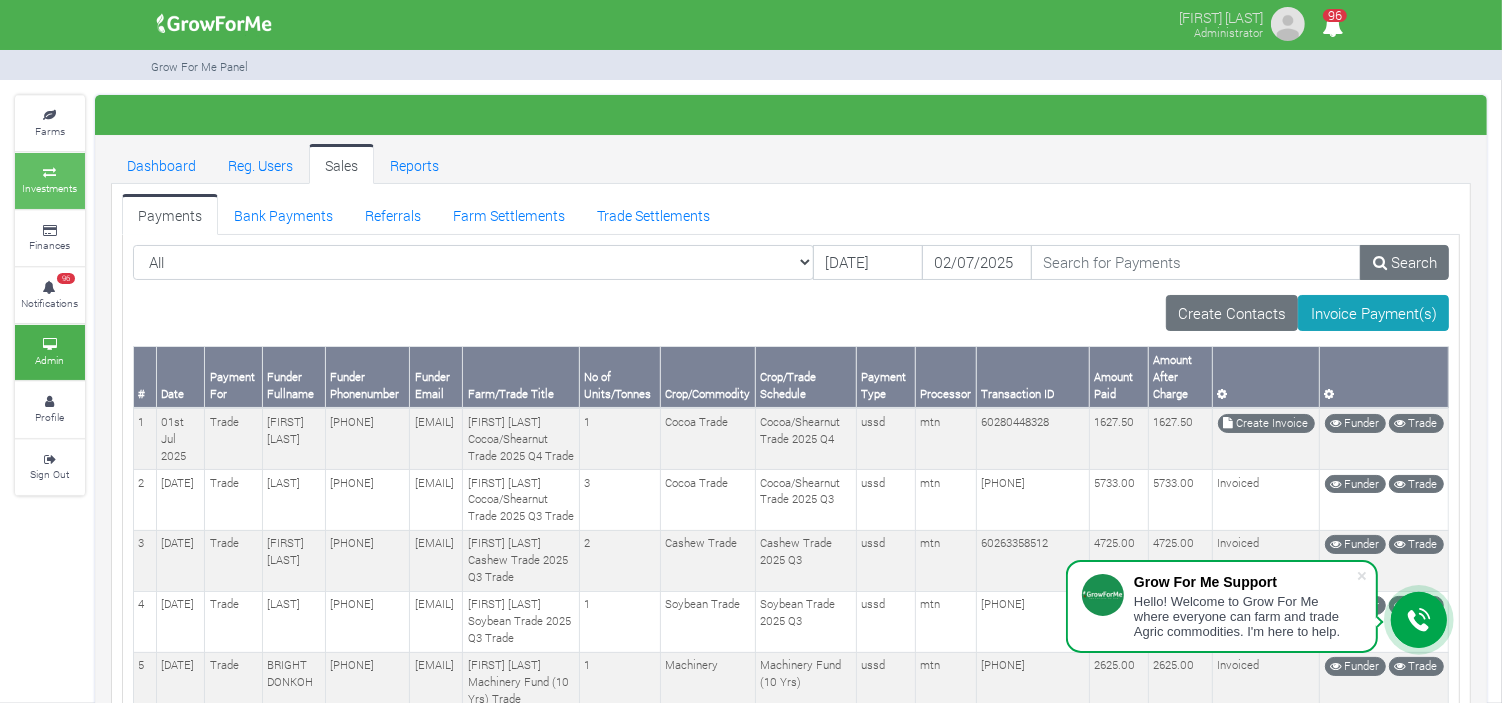 click on "Investments" at bounding box center [50, 188] 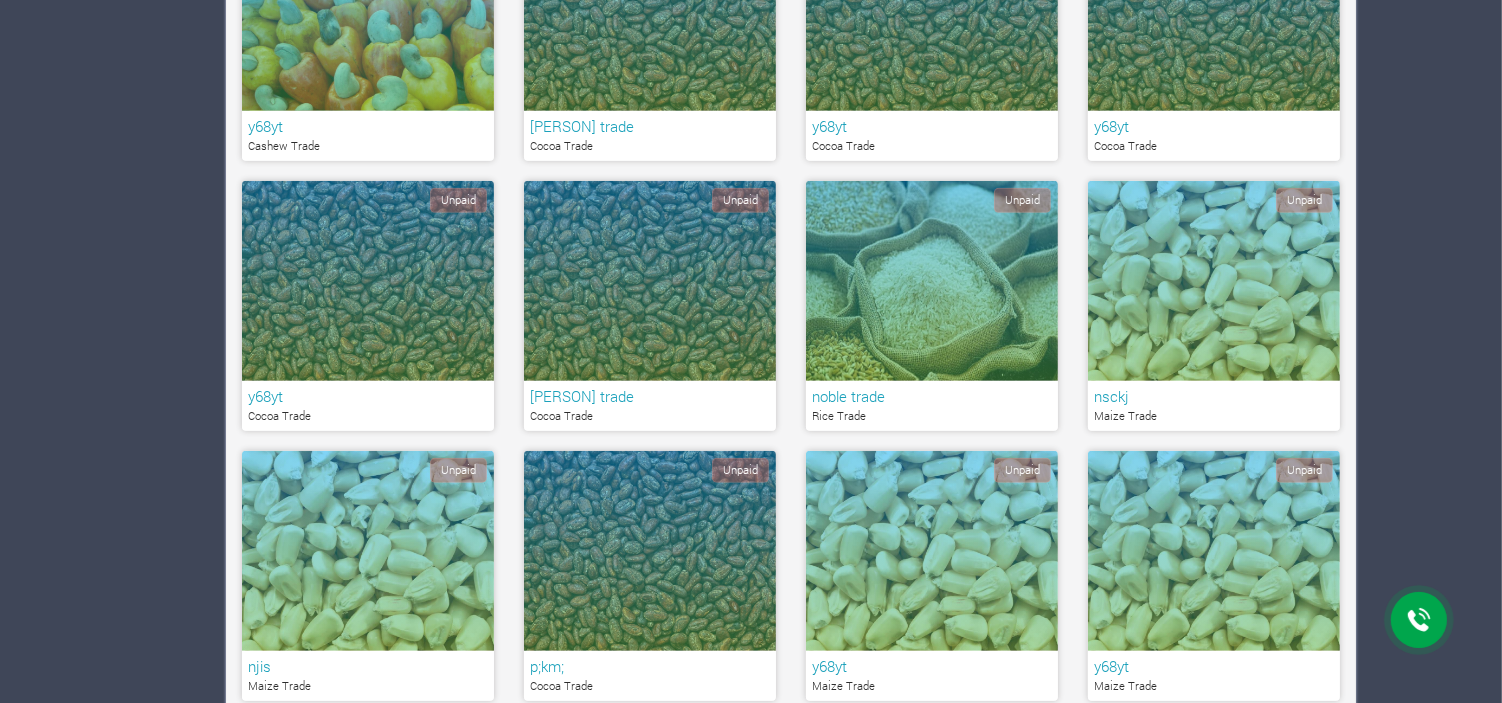 scroll, scrollTop: 0, scrollLeft: 0, axis: both 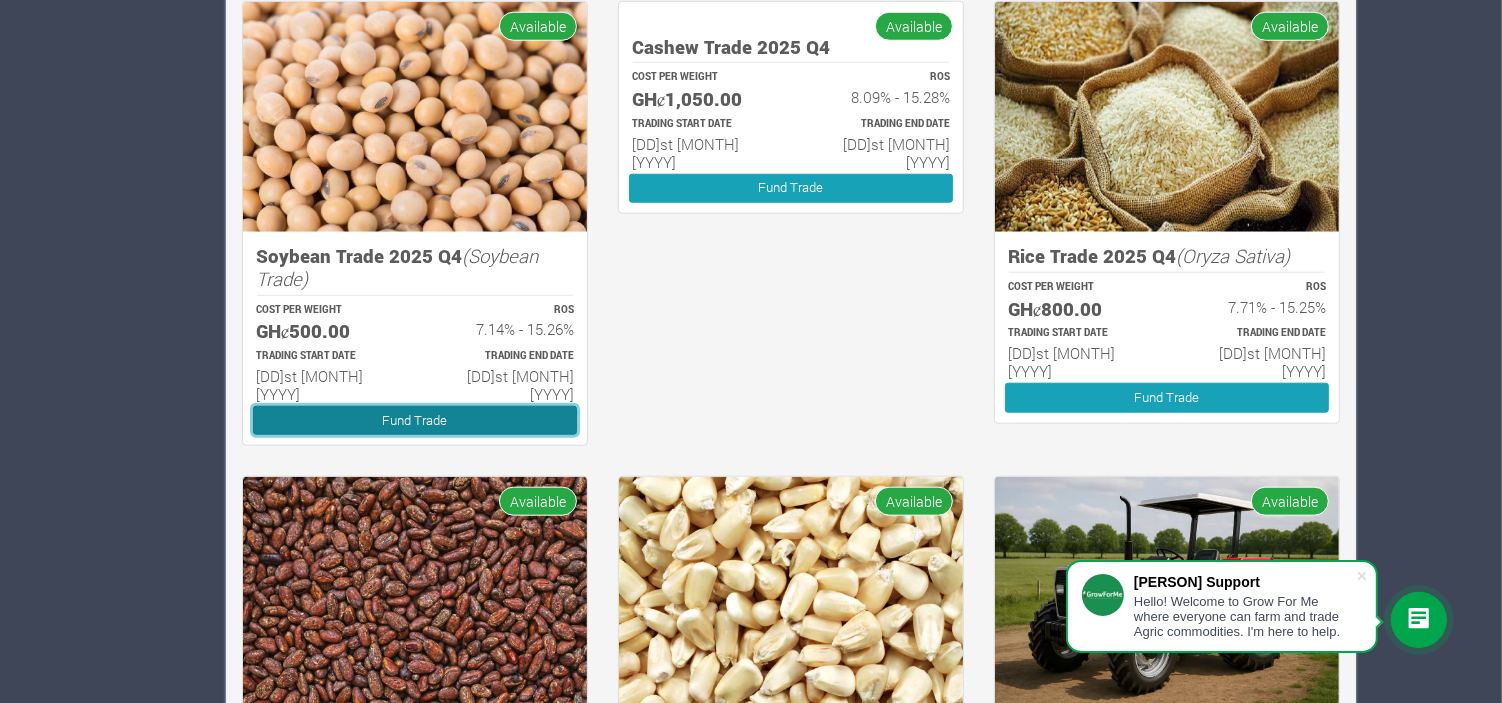 click on "Fund Trade" at bounding box center (415, 420) 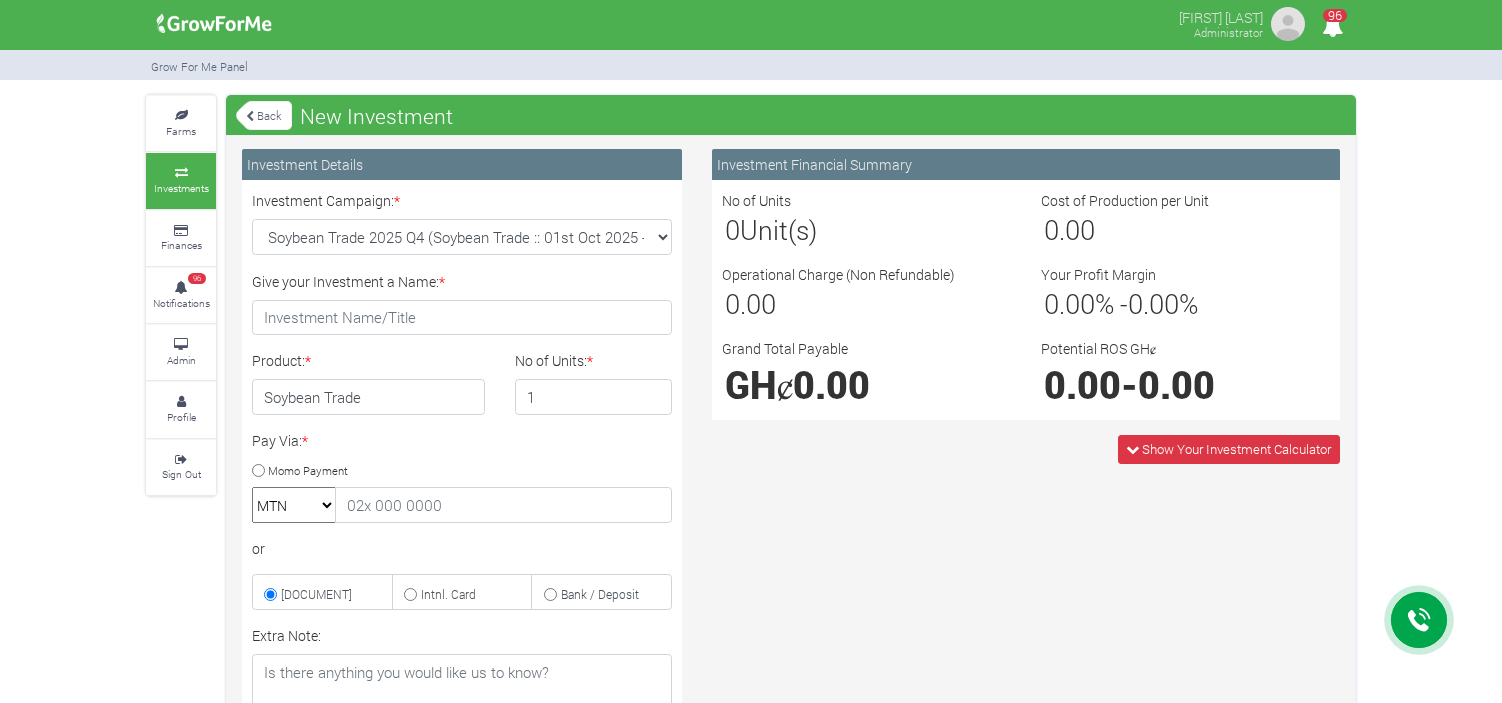 scroll, scrollTop: 0, scrollLeft: 0, axis: both 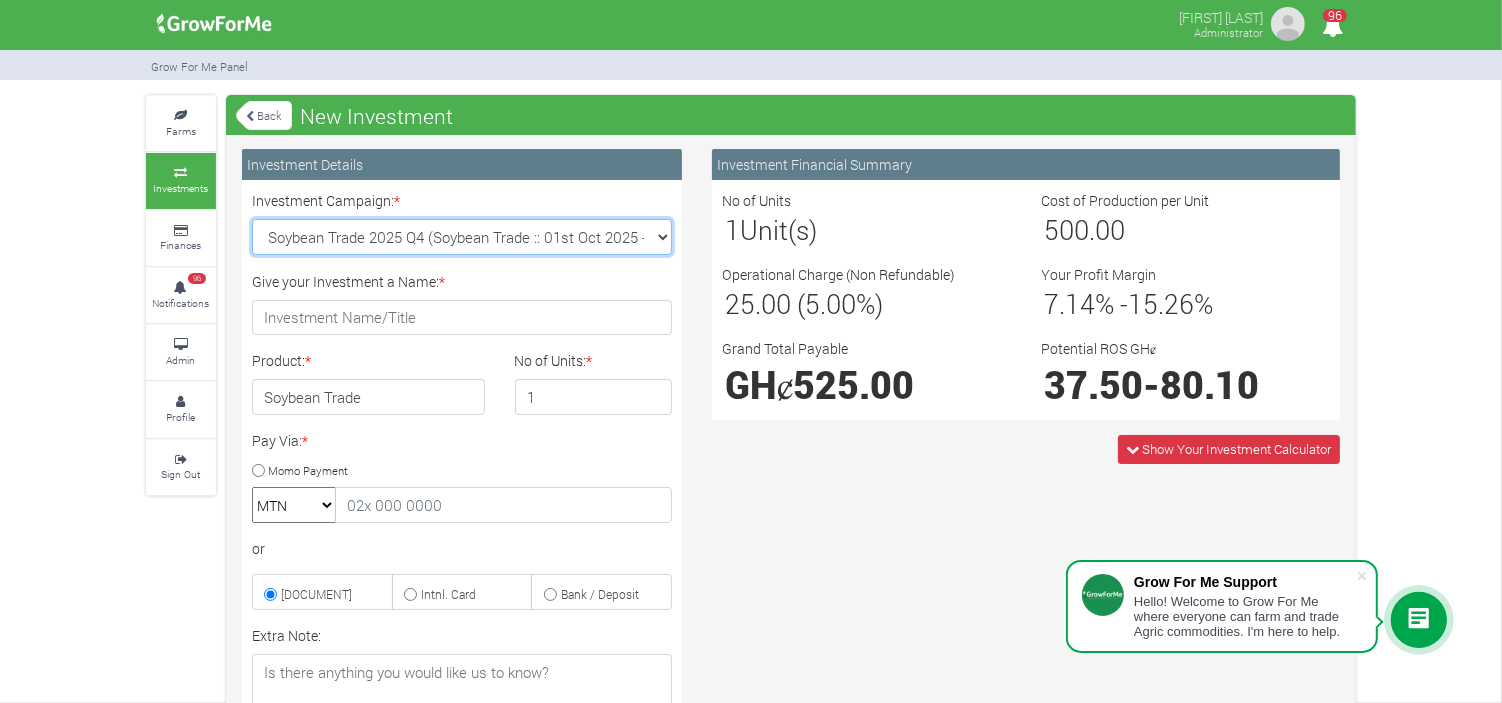 click on "Soybean Trade 2025 Q4 (Soybean Trade :: 01st Oct 2025 - 31st Mar 2026)
Maize Trade 2025 Q4 (Maize Trade :: 01st Oct 2025 - 31st Mar 2026)
Machinery Fund (10 Yrs) (Machinery :: 01st Jun 2025 - 01st Jun 2035)
Cashew Trade 2025 Q4 ( :: 01st Oct 2025 - 31st Mar 2026)" at bounding box center (462, 237) 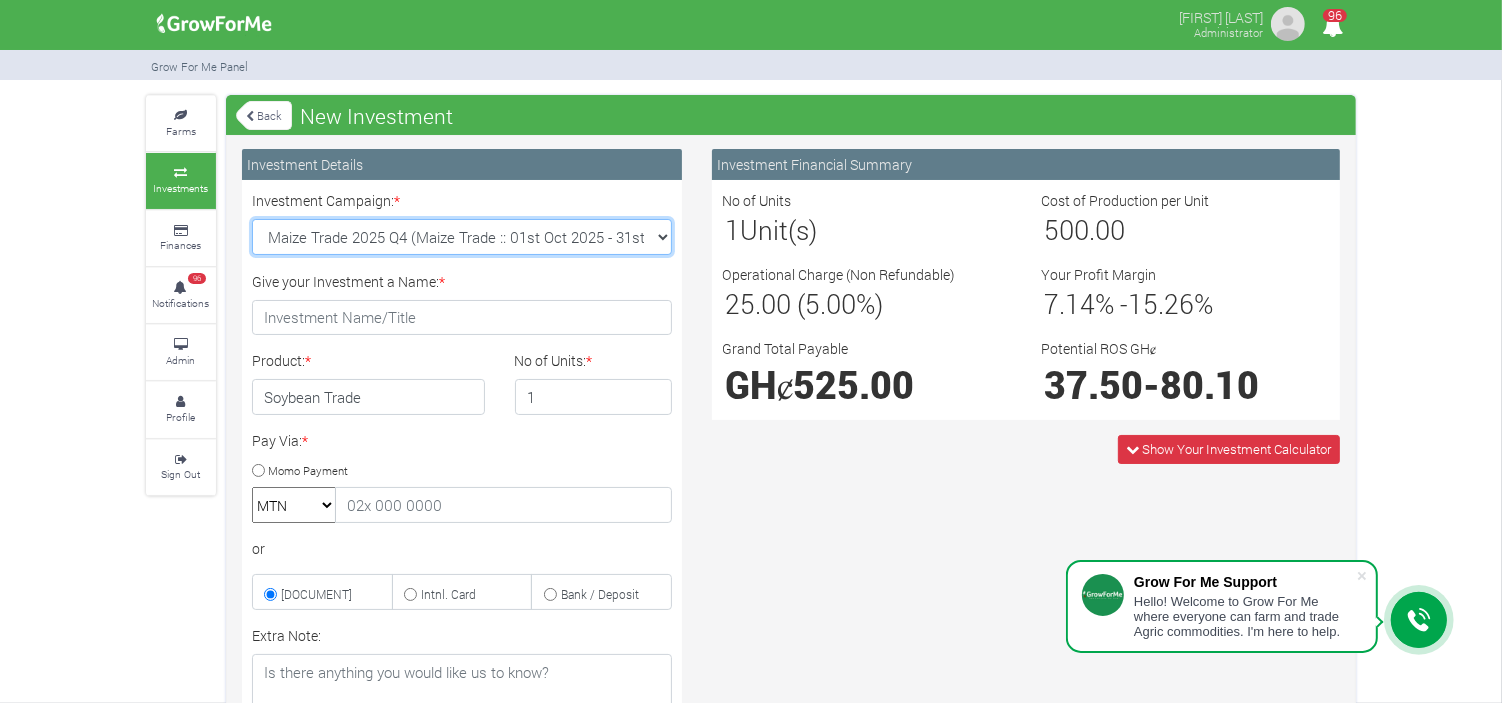 click on "Soybean Trade 2025 Q4 (Soybean Trade :: 01st Oct 2025 - 31st Mar 2026)
Maize Trade 2025 Q4 (Maize Trade :: 01st Oct 2025 - 31st Mar 2026)
Machinery Fund (10 Yrs) (Machinery :: 01st Jun 2025 - 01st Jun 2035)
Cashew Trade 2025 Q4 ( :: 01st Oct 2025 - 31st Mar 2026)" at bounding box center (462, 237) 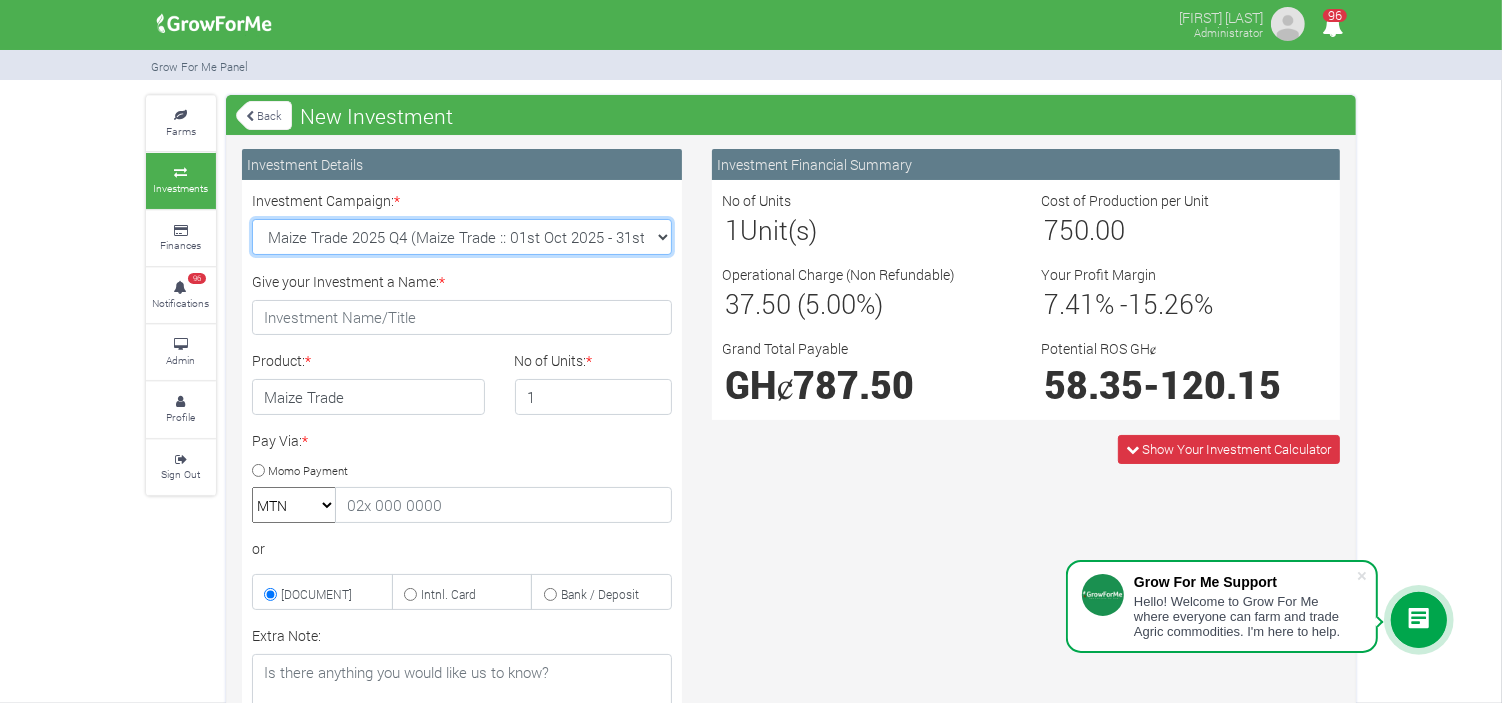 click on "Soybean Trade 2025 Q4 (Soybean Trade :: 01st Oct 2025 - 31st Mar 2026)
Maize Trade 2025 Q4 (Maize Trade :: 01st Oct 2025 - 31st Mar 2026)
Machinery Fund (10 Yrs) (Machinery :: 01st Jun 2025 - 01st Jun 2035)
Cashew Trade 2025 Q4 ( :: 01st Oct 2025 - 31st Mar 2026)" at bounding box center (462, 237) 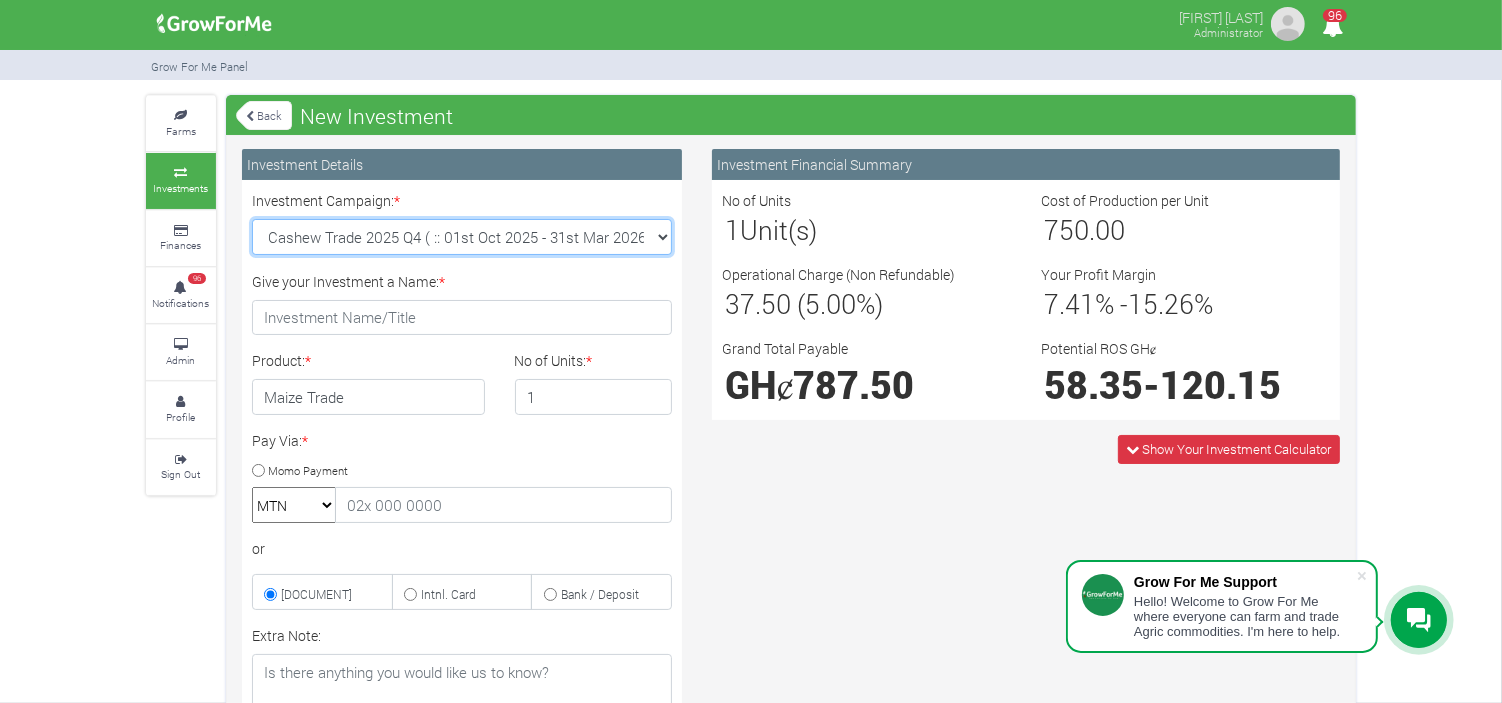 click on "Soybean Trade 2025 Q4 (Soybean Trade :: 01st Oct 2025 - 31st Mar 2026)
Maize Trade 2025 Q4 (Maize Trade :: 01st Oct 2025 - 31st Mar 2026)
Machinery Fund (10 Yrs) (Machinery :: 01st Jun 2025 - 01st Jun 2035)
Cashew Trade 2025 Q4 ( :: 01st Oct 2025 - 31st Mar 2026)" at bounding box center [462, 237] 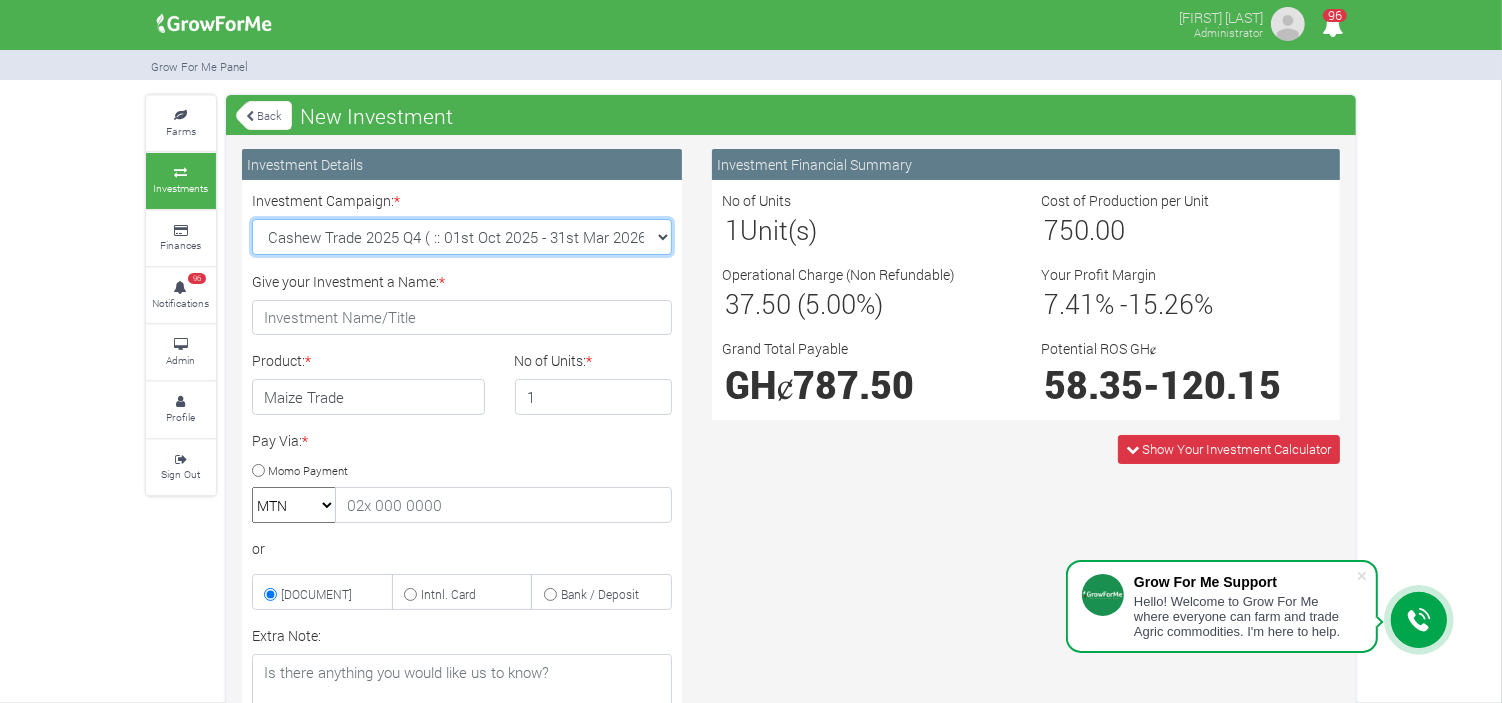 click on "Soybean Trade 2025 Q4 (Soybean Trade :: 01st Oct 2025 - 31st Mar 2026)
Maize Trade 2025 Q4 (Maize Trade :: 01st Oct 2025 - 31st Mar 2026)
Machinery Fund (10 Yrs) (Machinery :: 01st Jun 2025 - 01st Jun 2035)
Cashew Trade 2025 Q4 ( :: 01st Oct 2025 - 31st Mar 2026)" at bounding box center [462, 237] 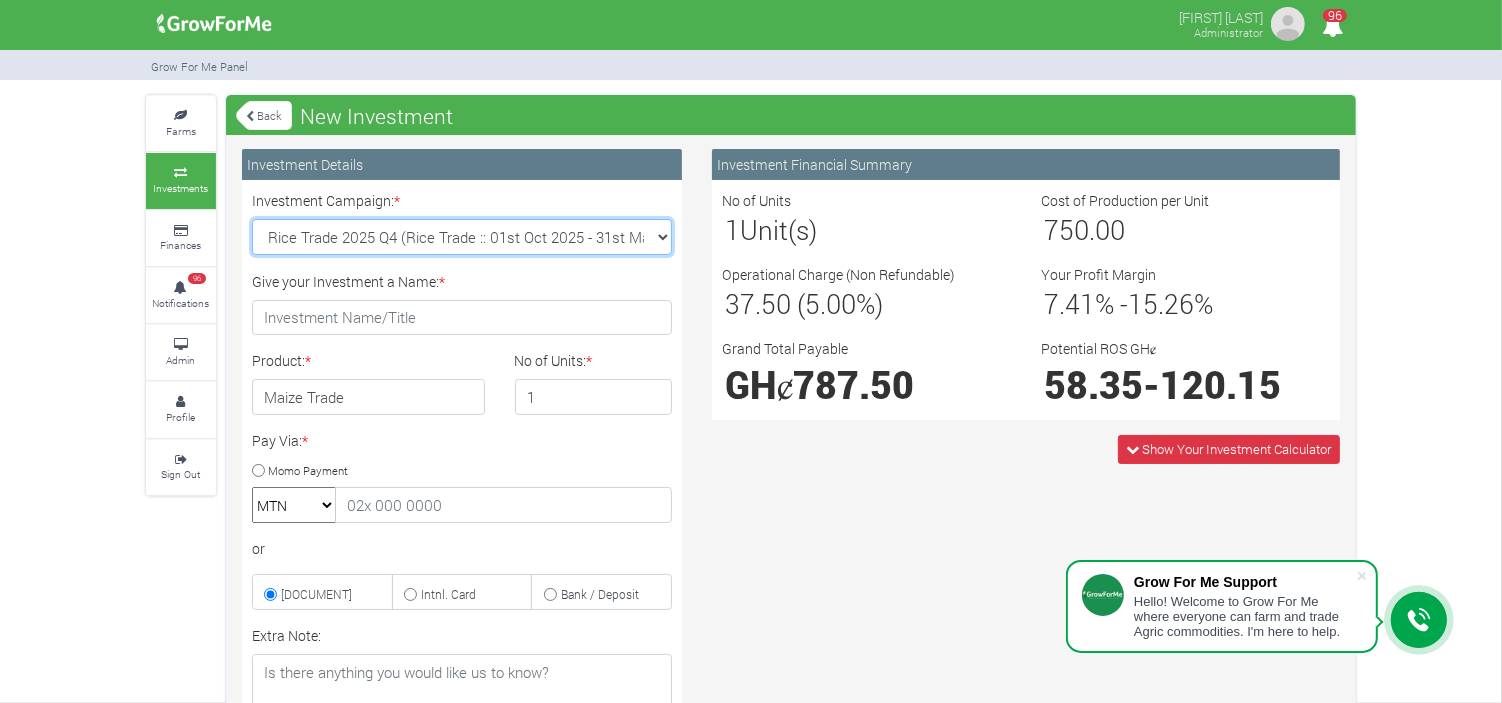 click on "Soybean Trade 2025 Q4 (Soybean Trade :: 01st Oct 2025 - 31st Mar 2026)
Maize Trade 2025 Q4 (Maize Trade :: 01st Oct 2025 - 31st Mar 2026)
Machinery Fund (10 Yrs) (Machinery :: 01st Jun 2025 - 01st Jun 2035)
Cashew Trade 2025 Q4 ( :: 01st Oct 2025 - 31st Mar 2026)" at bounding box center [462, 237] 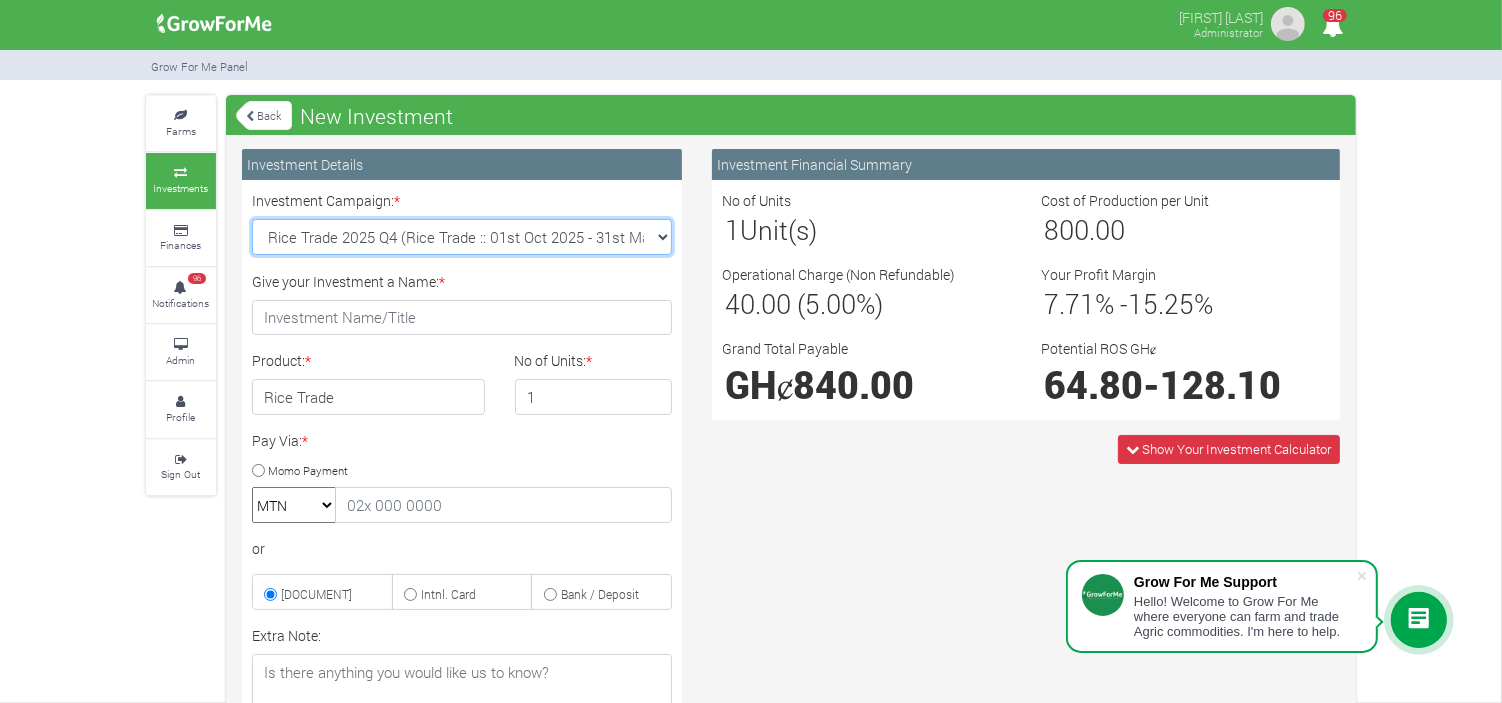 click on "Soybean Trade 2025 Q4 (Soybean Trade :: 01st Oct 2025 - 31st Mar 2026)
Maize Trade 2025 Q4 (Maize Trade :: 01st Oct 2025 - 31st Mar 2026)
Machinery Fund (10 Yrs) (Machinery :: 01st Jun 2025 - 01st Jun 2035)
Cashew Trade 2025 Q4 ( :: 01st Oct 2025 - 31st Mar 2026)" at bounding box center (462, 237) 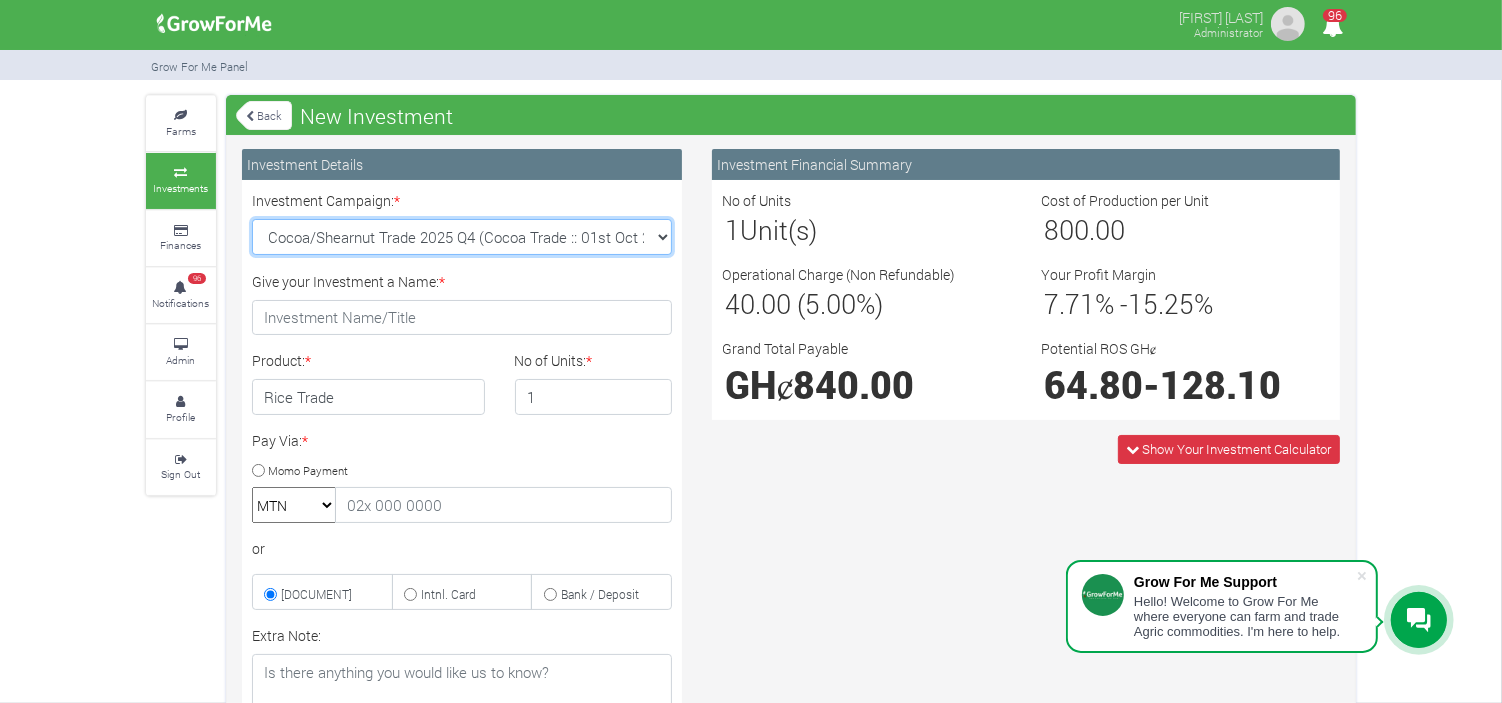 click on "Soybean Trade 2025 Q4 (Soybean Trade :: 01st Oct 2025 - 31st Mar 2026)
Maize Trade 2025 Q4 (Maize Trade :: 01st Oct 2025 - 31st Mar 2026)
Machinery Fund (10 Yrs) (Machinery :: 01st Jun 2025 - 01st Jun 2035)
Cashew Trade 2025 Q4 ( :: 01st Oct 2025 - 31st Mar 2026)" at bounding box center (462, 237) 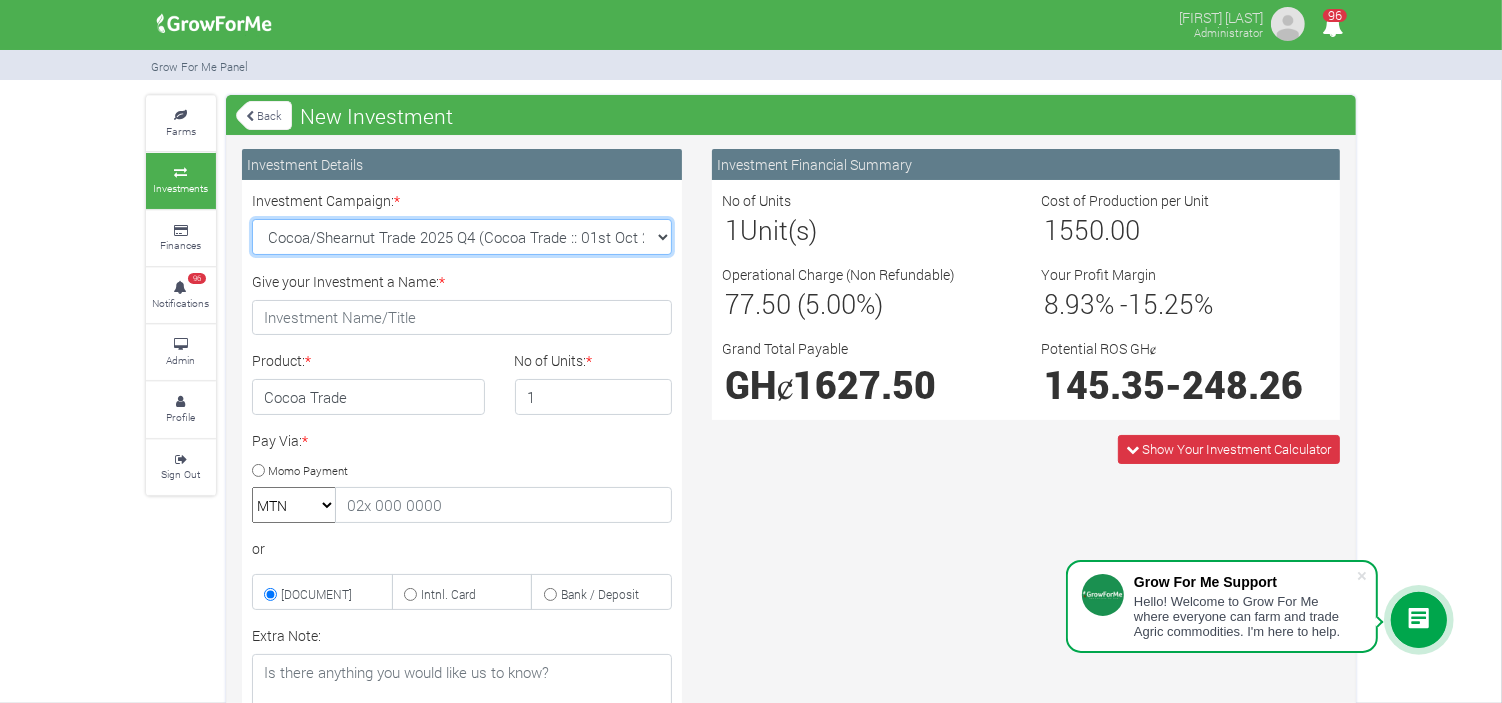 click on "Soybean Trade 2025 Q4 (Soybean Trade :: 01st Oct 2025 - 31st Mar 2026)
Maize Trade 2025 Q4 (Maize Trade :: 01st Oct 2025 - 31st Mar 2026)
Machinery Fund (10 Yrs) (Machinery :: 01st Jun 2025 - 01st Jun 2035)
Cashew Trade 2025 Q4 ( :: 01st Oct 2025 - 31st Mar 2026)" at bounding box center [462, 237] 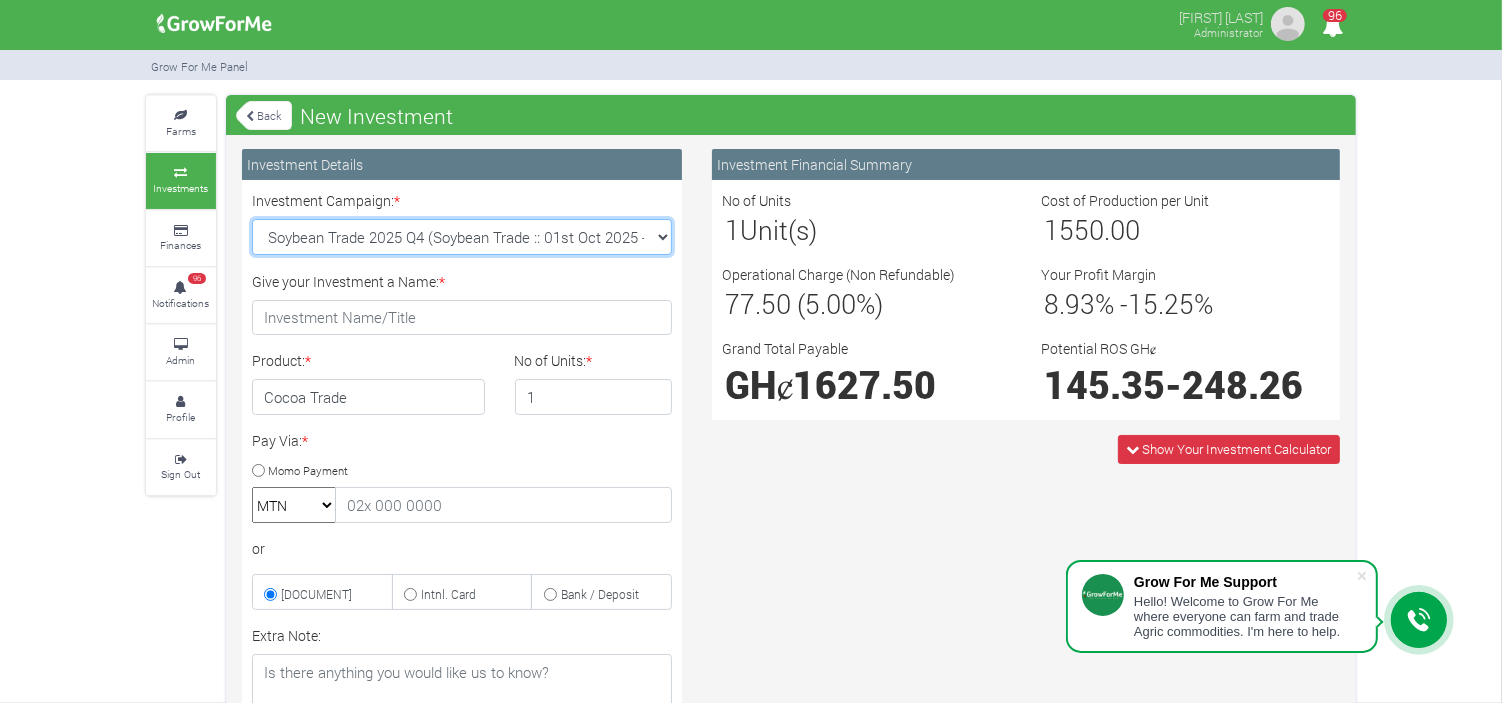 click on "Soybean Trade 2025 Q4 (Soybean Trade :: 01st Oct 2025 - 31st Mar 2026)
Maize Trade 2025 Q4 (Maize Trade :: 01st Oct 2025 - 31st Mar 2026)
Machinery Fund (10 Yrs) (Machinery :: 01st Jun 2025 - 01st Jun 2035)
Cashew Trade 2025 Q4 ( :: 01st Oct 2025 - 31st Mar 2026)" at bounding box center [462, 237] 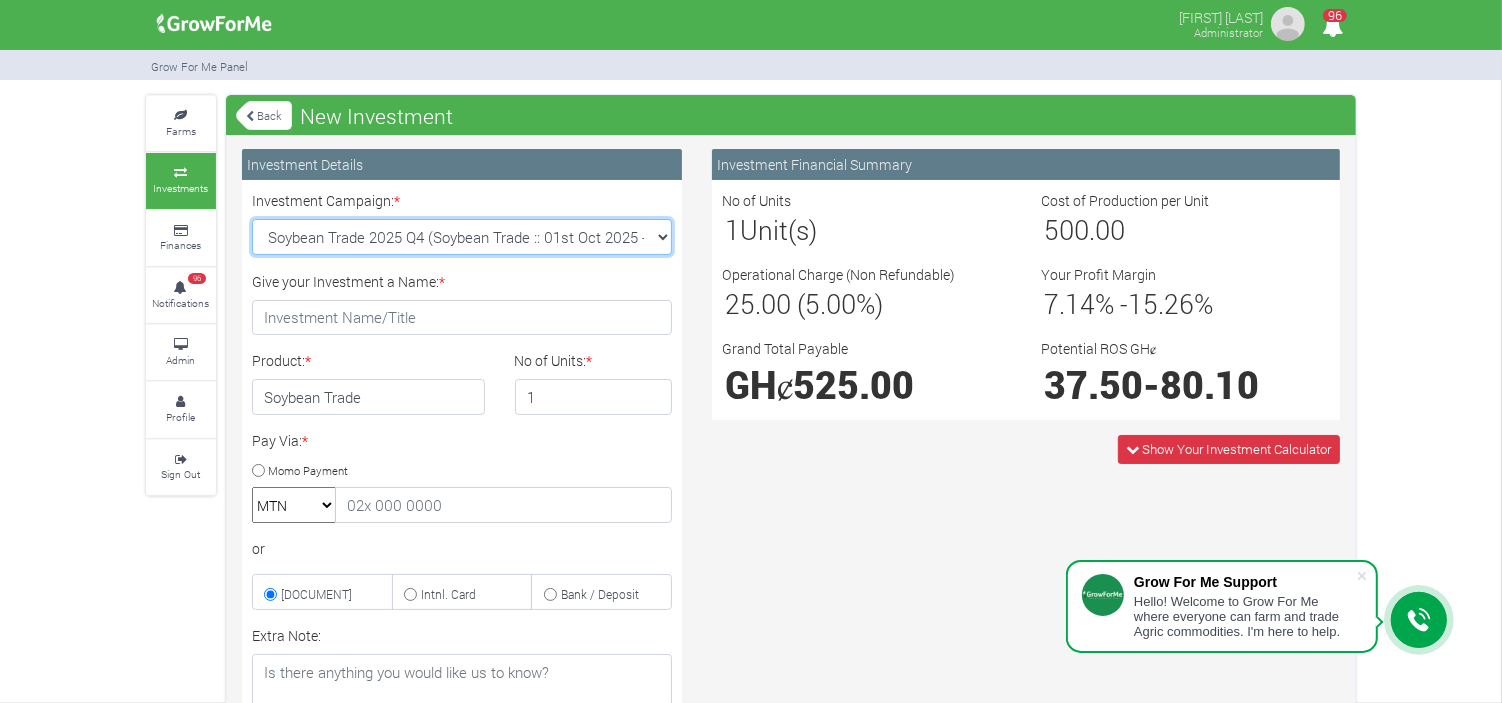 click on "Soybean Trade 2025 Q4 (Soybean Trade :: 01st Oct 2025 - 31st Mar 2026)
Maize Trade 2025 Q4 (Maize Trade :: 01st Oct 2025 - 31st Mar 2026)
Machinery Fund (10 Yrs) (Machinery :: 01st Jun 2025 - 01st Jun 2035)
Cashew Trade 2025 Q4 ( :: 01st Oct 2025 - 31st Mar 2026)" at bounding box center (462, 237) 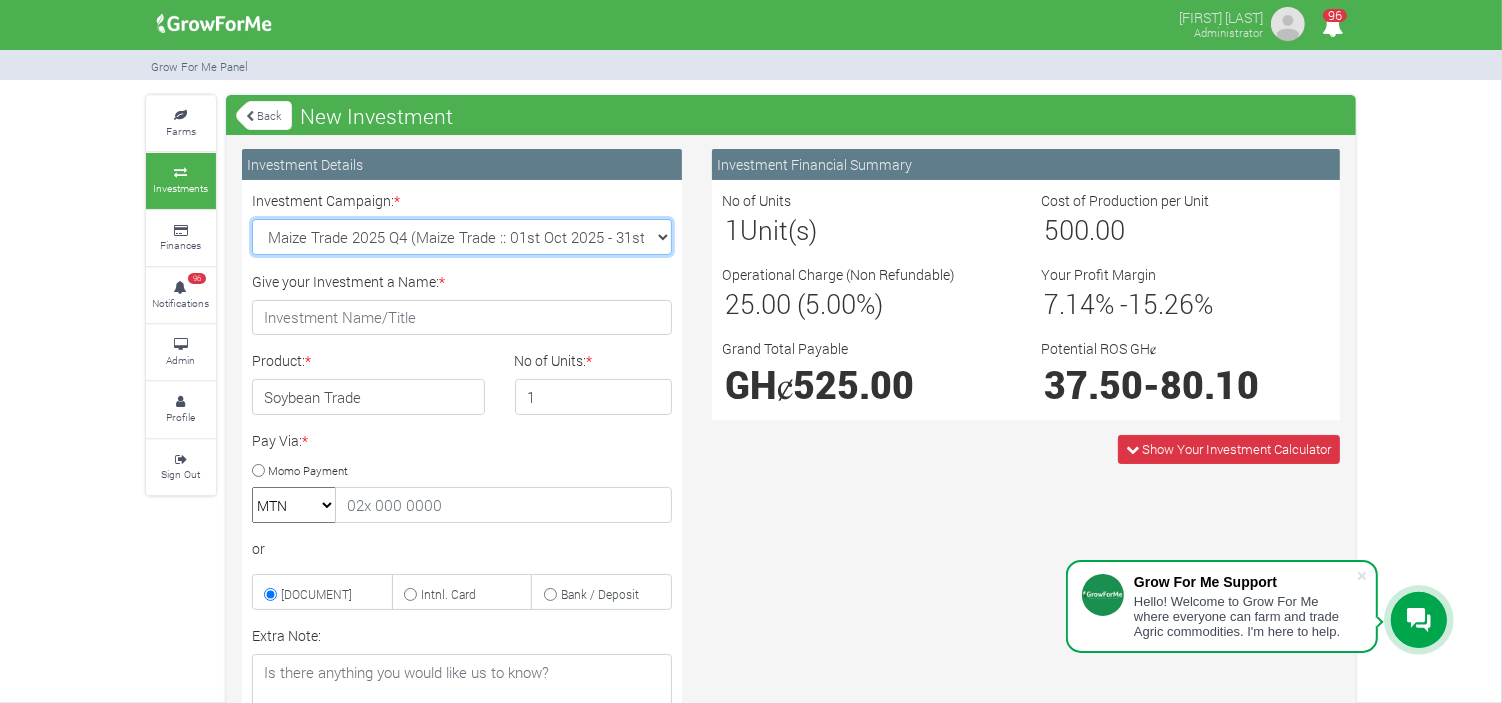 click on "Soybean Trade 2025 Q4 (Soybean Trade :: 01st Oct 2025 - 31st Mar 2026)
Maize Trade 2025 Q4 (Maize Trade :: 01st Oct 2025 - 31st Mar 2026)
Machinery Fund (10 Yrs) (Machinery :: 01st Jun 2025 - 01st Jun 2035)
Cashew Trade 2025 Q4 ( :: 01st Oct 2025 - 31st Mar 2026)" at bounding box center (462, 237) 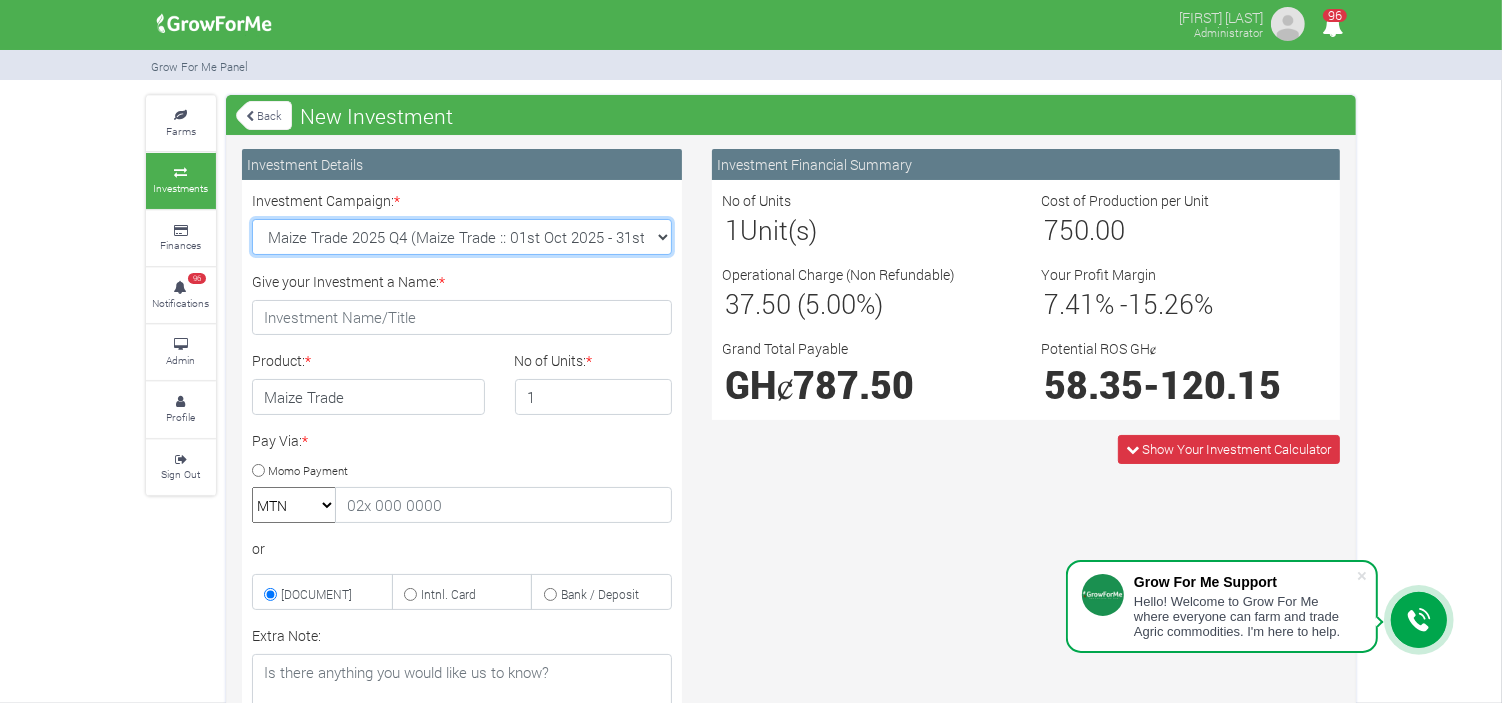 click on "Soybean Trade 2025 Q4 (Soybean Trade :: 01st Oct 2025 - 31st Mar 2026)
Maize Trade 2025 Q4 (Maize Trade :: 01st Oct 2025 - 31st Mar 2026)
Machinery Fund (10 Yrs) (Machinery :: 01st Jun 2025 - 01st Jun 2035)
Cashew Trade 2025 Q4 ( :: 01st Oct 2025 - 31st Mar 2026)" at bounding box center (462, 237) 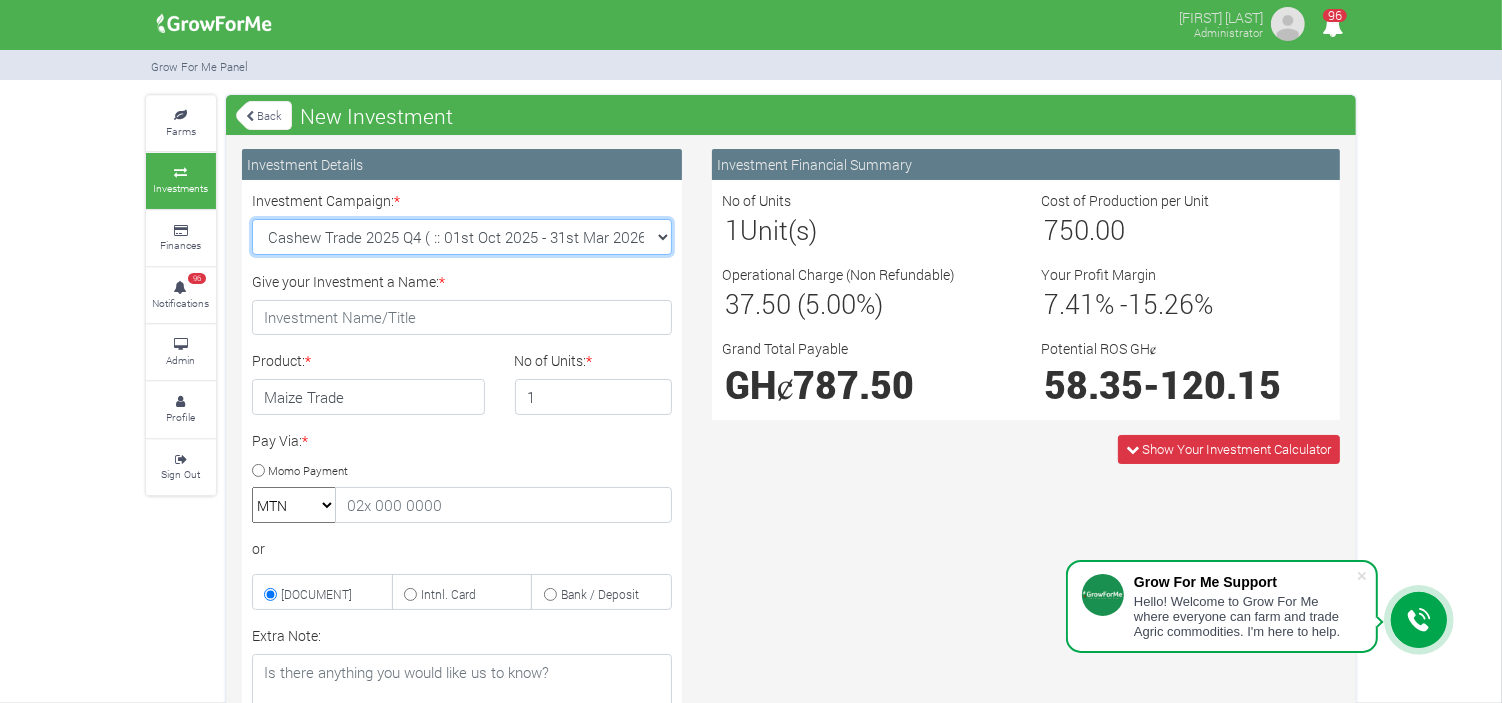 click on "Soybean Trade 2025 Q4 (Soybean Trade :: 01st Oct 2025 - 31st Mar 2026)
Maize Trade 2025 Q4 (Maize Trade :: 01st Oct 2025 - 31st Mar 2026)
Machinery Fund (10 Yrs) (Machinery :: 01st Jun 2025 - 01st Jun 2035)
Cashew Trade 2025 Q4 ( :: 01st Oct 2025 - 31st Mar 2026)" at bounding box center (462, 237) 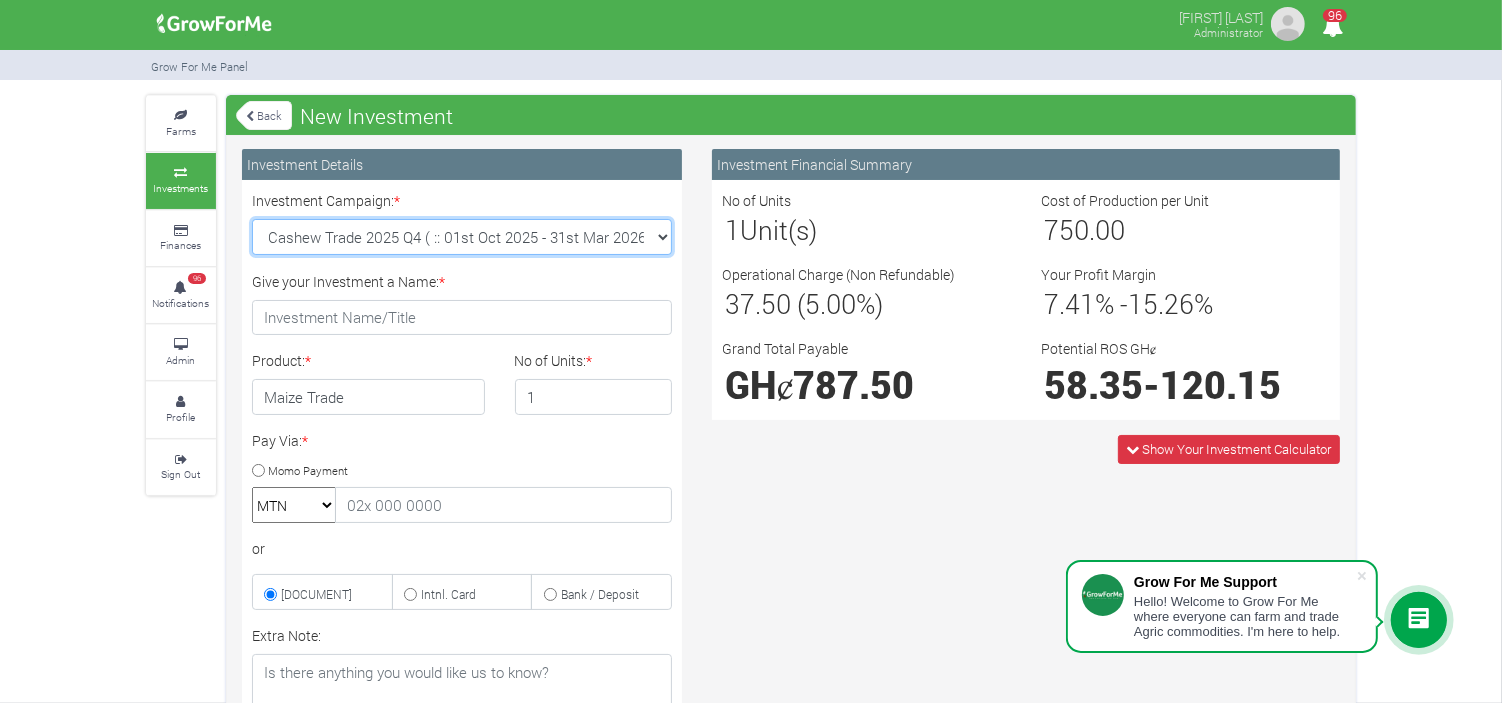 click on "Soybean Trade 2025 Q4 (Soybean Trade :: 01st Oct 2025 - 31st Mar 2026)
Maize Trade 2025 Q4 (Maize Trade :: 01st Oct 2025 - 31st Mar 2026)
Machinery Fund (10 Yrs) (Machinery :: 01st Jun 2025 - 01st Jun 2035)
Cashew Trade 2025 Q4 ( :: 01st Oct 2025 - 31st Mar 2026)" at bounding box center (462, 237) 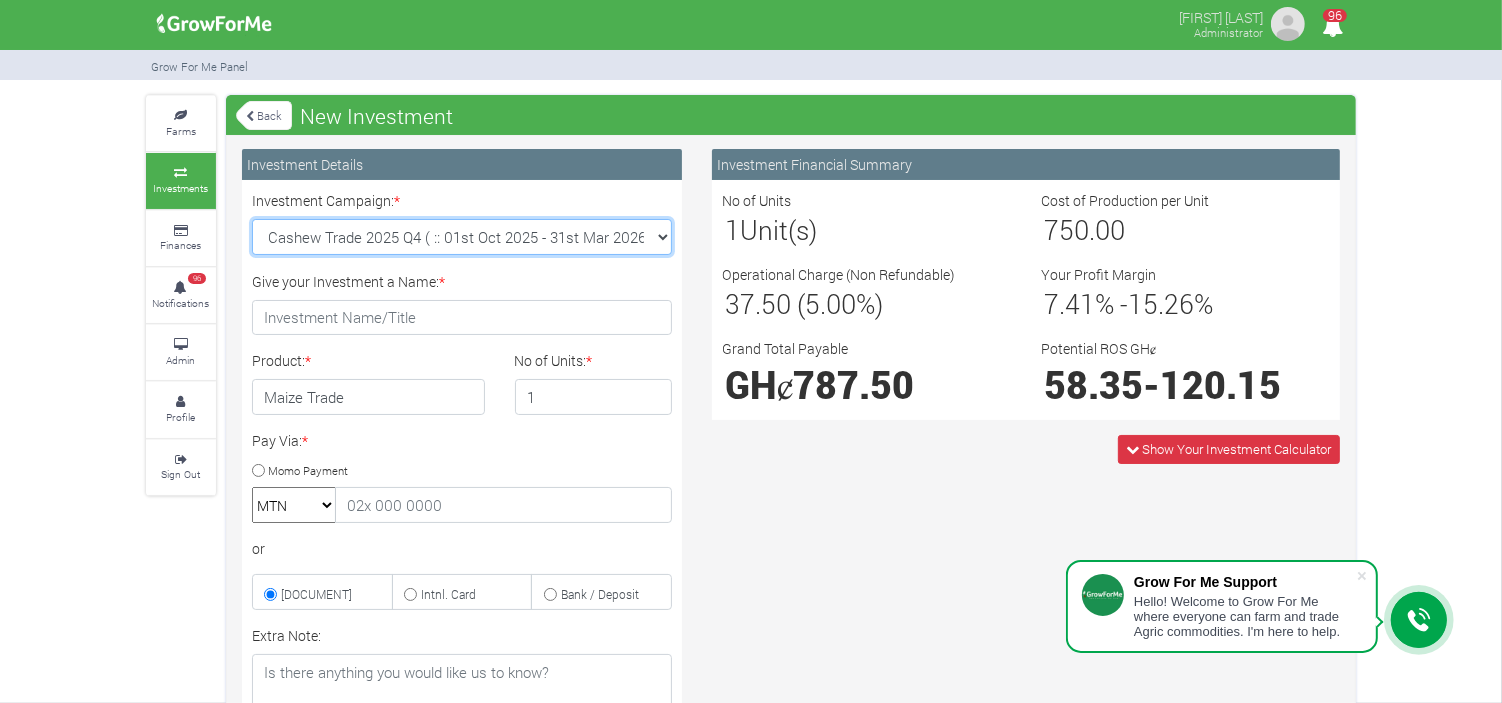 select on "46" 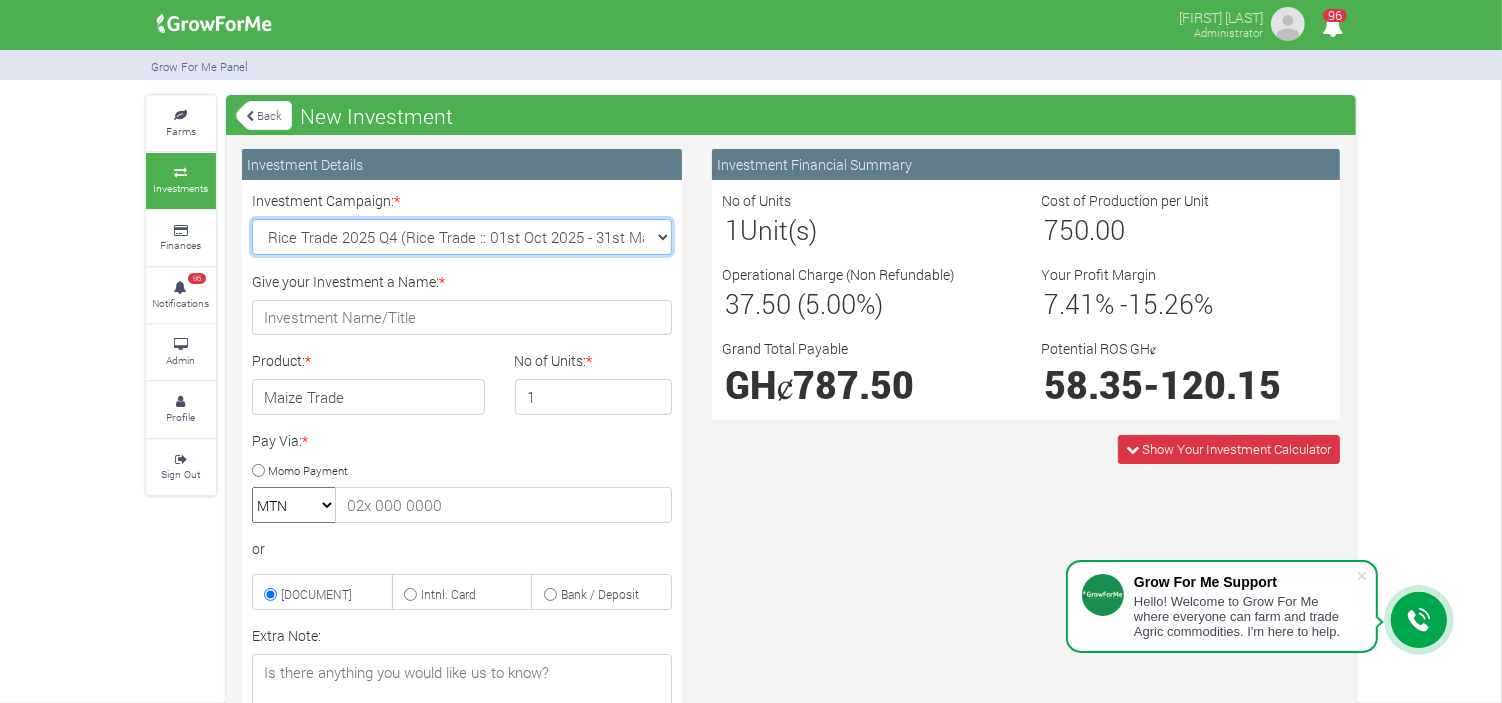 click on "Soybean Trade 2025 Q4 (Soybean Trade :: 01st Oct 2025 - 31st Mar 2026)
Maize Trade 2025 Q4 (Maize Trade :: 01st Oct 2025 - 31st Mar 2026)
Machinery Fund (10 Yrs) (Machinery :: 01st Jun 2025 - 01st Jun 2035)
Cashew Trade 2025 Q4 ( :: 01st Oct 2025 - 31st Mar 2026)" at bounding box center [462, 237] 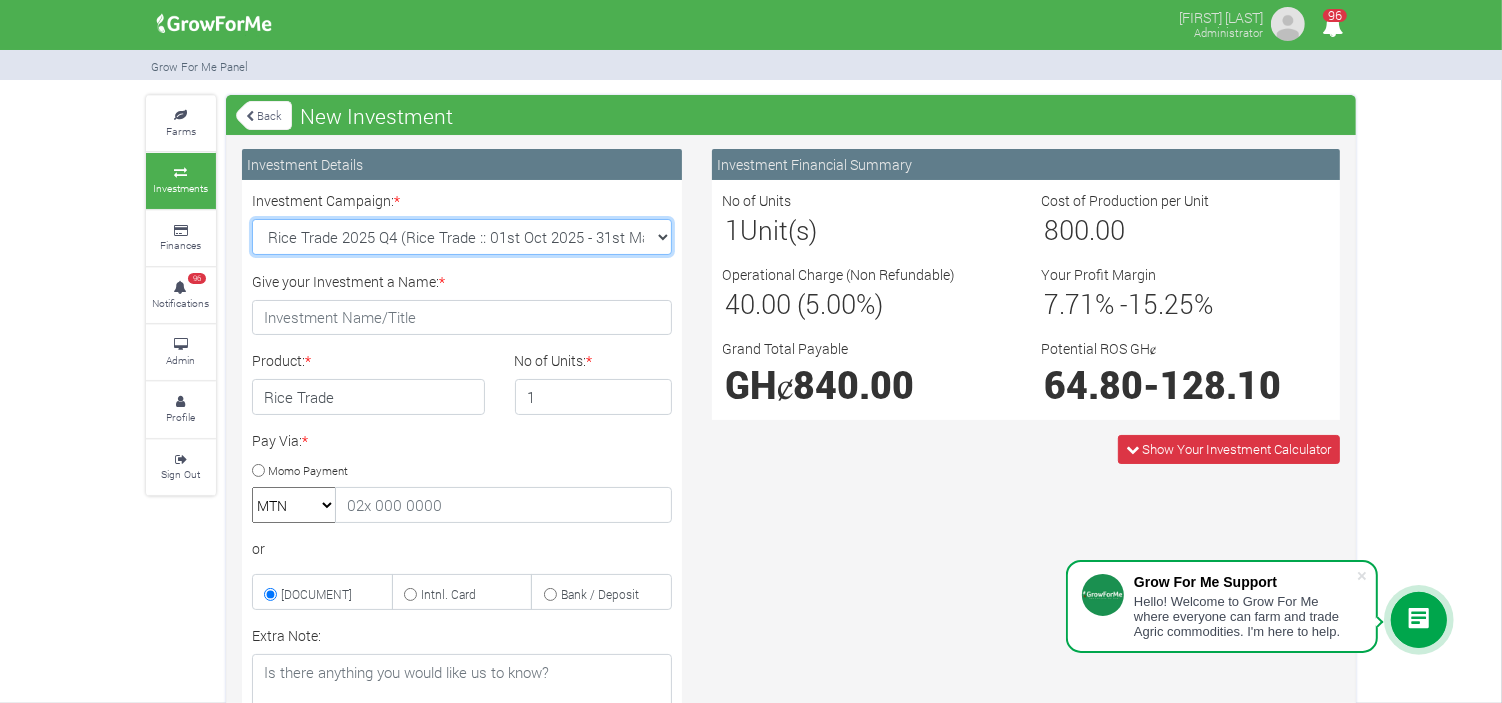 click on "Soybean Trade 2025 Q4 (Soybean Trade :: 01st Oct 2025 - 31st Mar 2026)
Maize Trade 2025 Q4 (Maize Trade :: 01st Oct 2025 - 31st Mar 2026)
Machinery Fund (10 Yrs) (Machinery :: 01st Jun 2025 - 01st Jun 2035)
Cashew Trade 2025 Q4 ( :: 01st Oct 2025 - 31st Mar 2026)" at bounding box center (462, 237) 